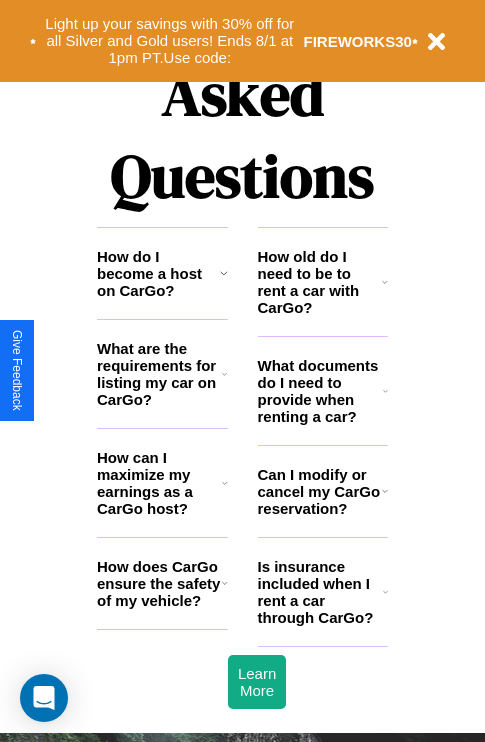 scroll, scrollTop: 2423, scrollLeft: 0, axis: vertical 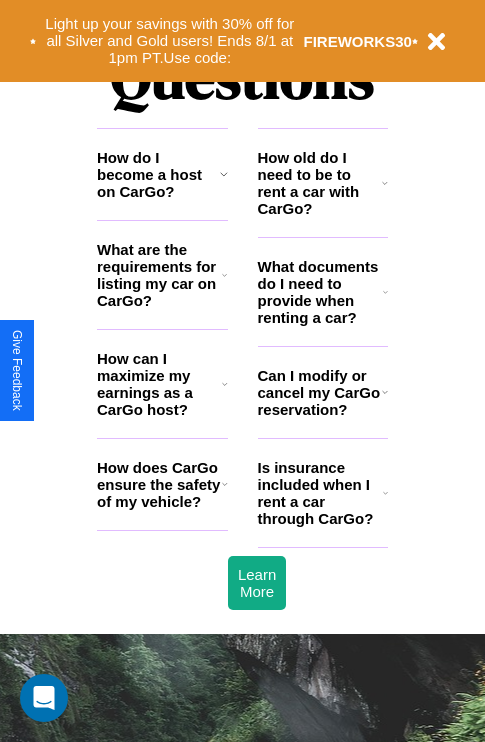 click 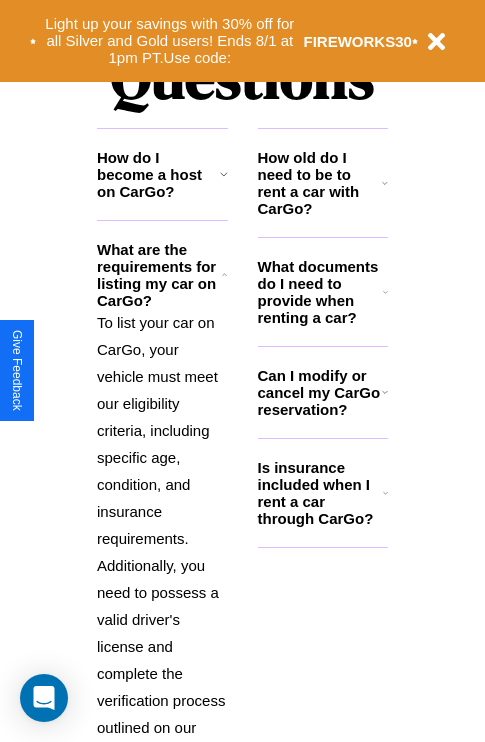 click on "What documents do I need to provide when renting a car?" at bounding box center (321, 292) 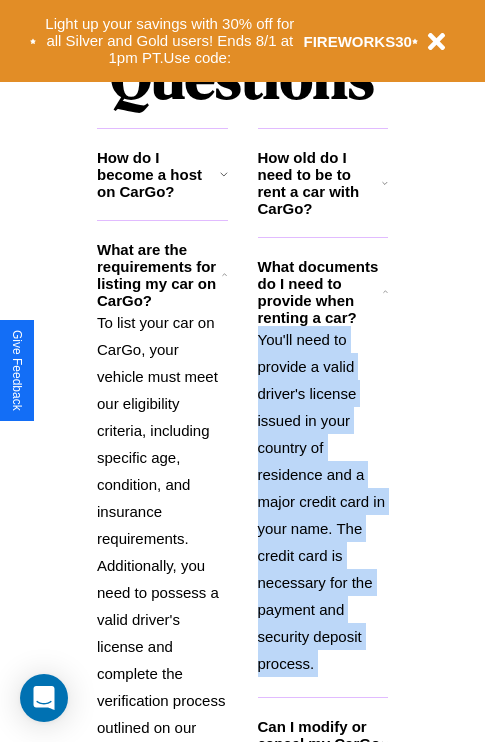 click on "You'll need to provide a valid driver's license issued in your country of residence and a major credit card in your name. The credit card is necessary for the payment and security deposit process." at bounding box center [323, 501] 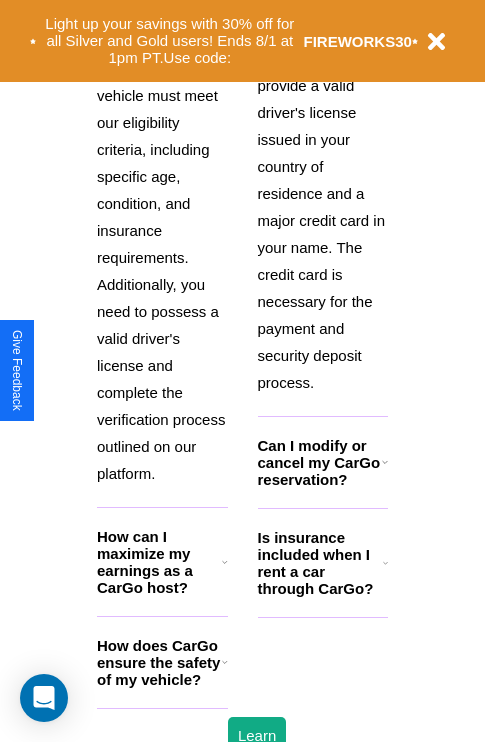 click on "How does CarGo ensure the safety of my vehicle?" at bounding box center (159, 662) 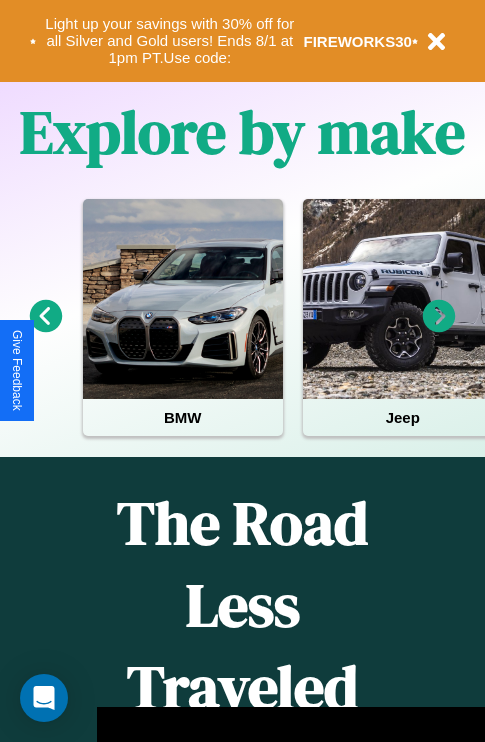 scroll, scrollTop: 308, scrollLeft: 0, axis: vertical 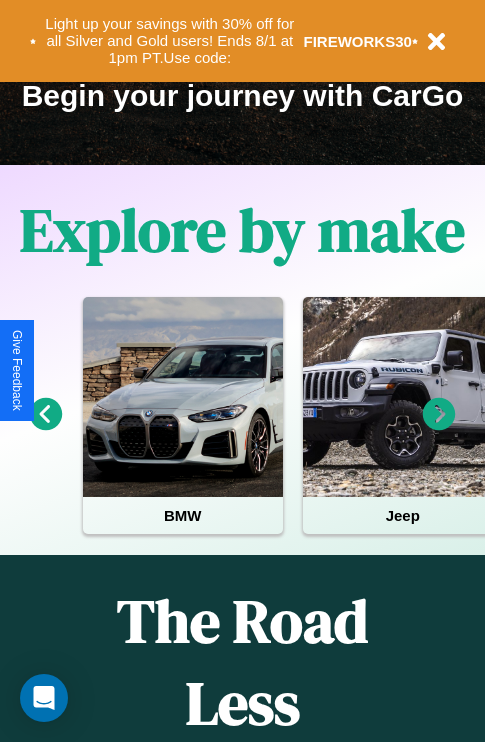 click 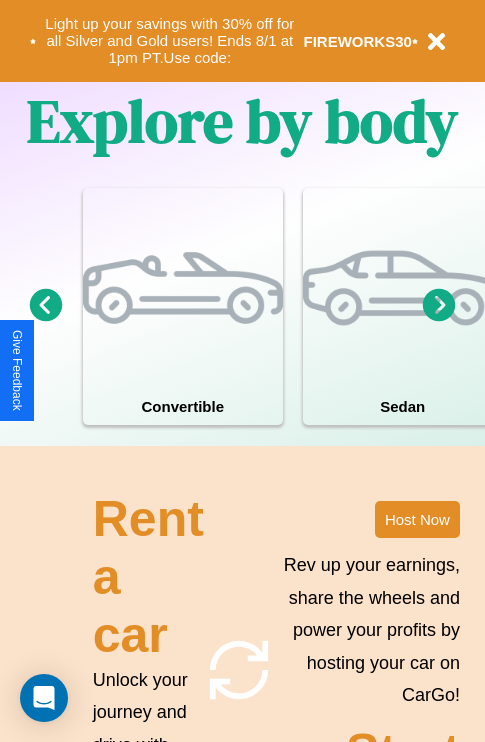 scroll, scrollTop: 1558, scrollLeft: 0, axis: vertical 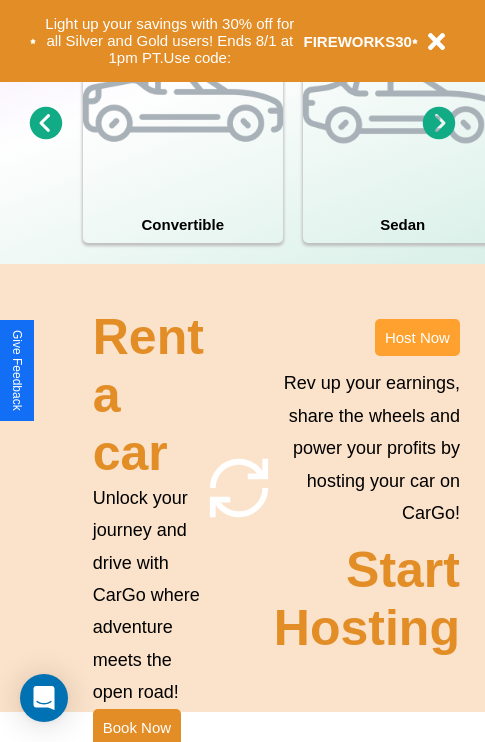 click on "Host Now" at bounding box center (417, 337) 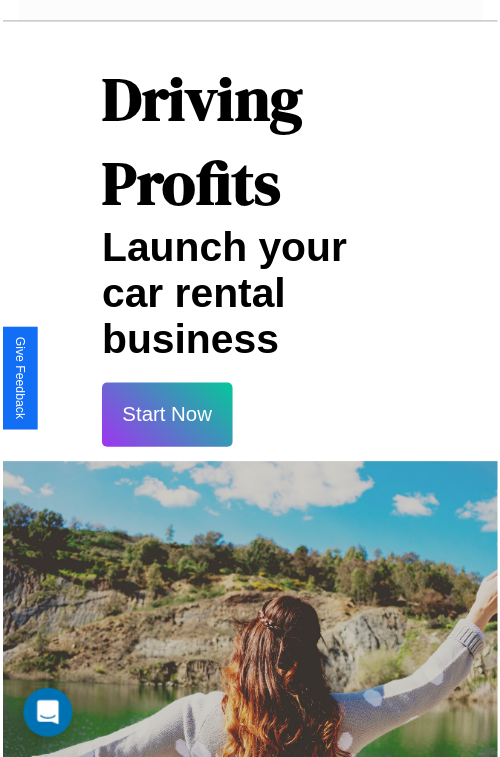 scroll, scrollTop: 35, scrollLeft: 0, axis: vertical 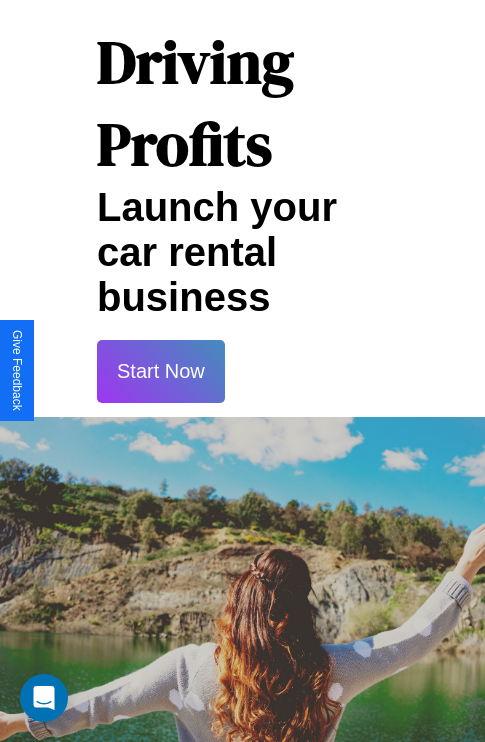 click on "Start Now" at bounding box center [161, 371] 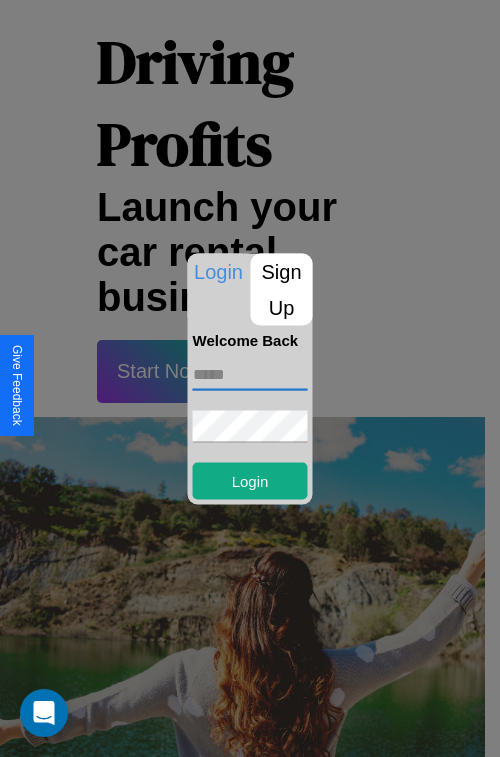 click at bounding box center (250, 374) 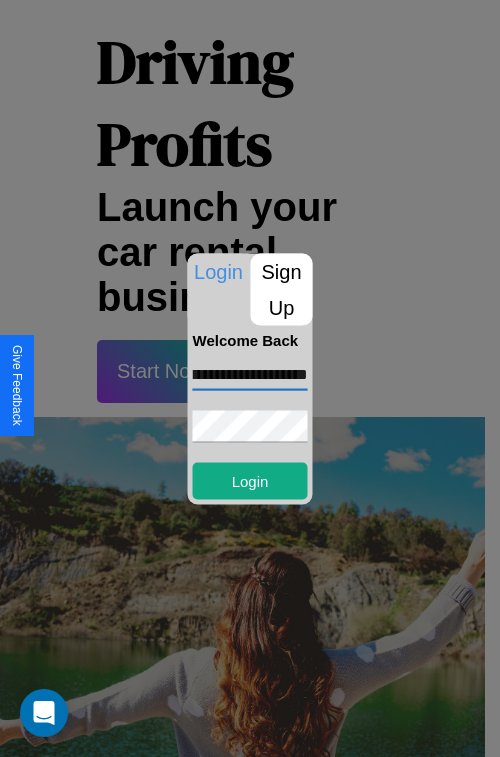scroll, scrollTop: 0, scrollLeft: 50, axis: horizontal 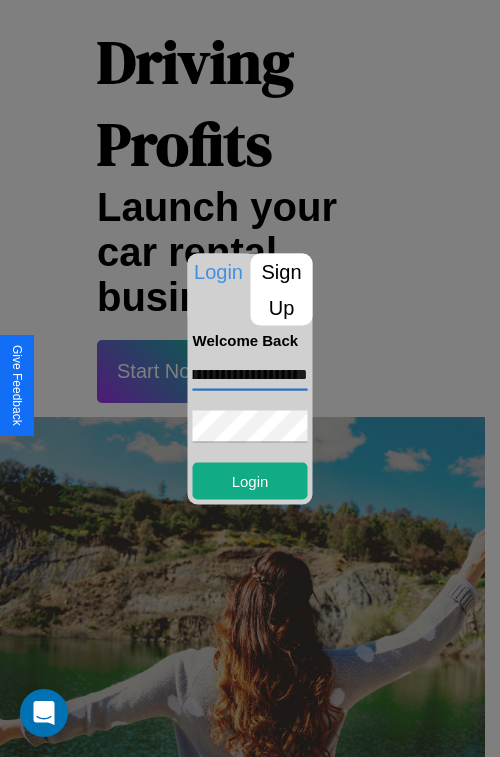 type on "**********" 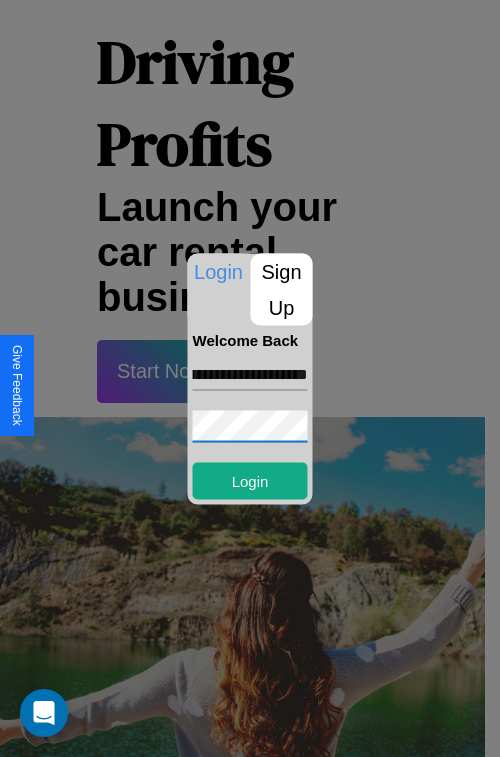 scroll, scrollTop: 0, scrollLeft: 0, axis: both 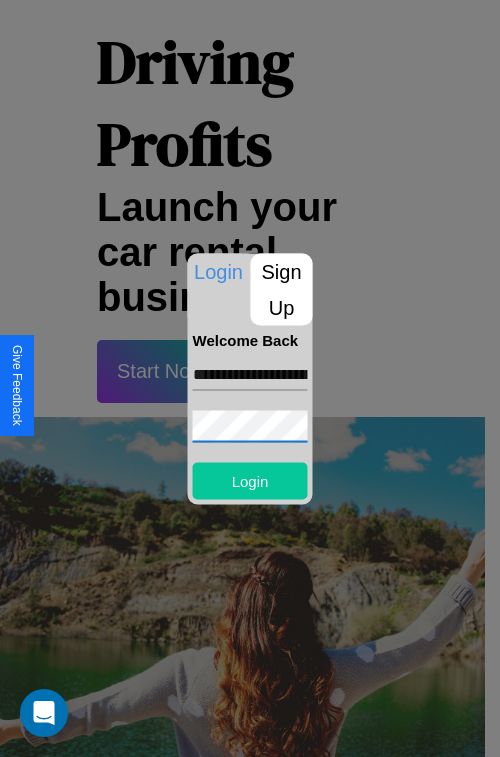 click on "Login" at bounding box center [250, 480] 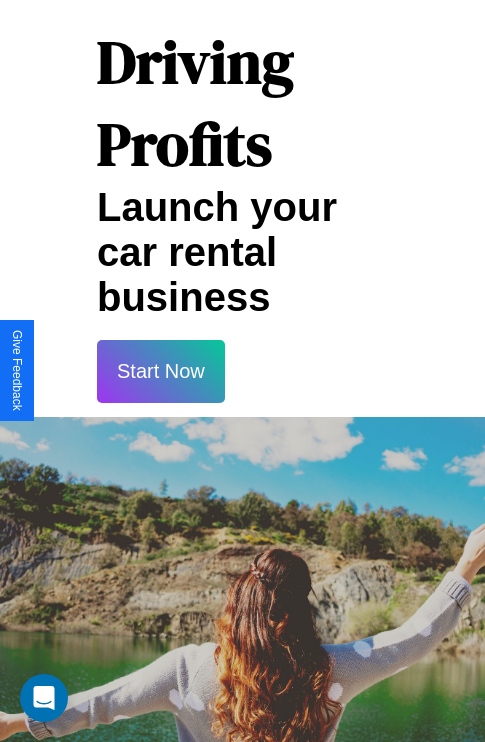 scroll, scrollTop: 37, scrollLeft: 0, axis: vertical 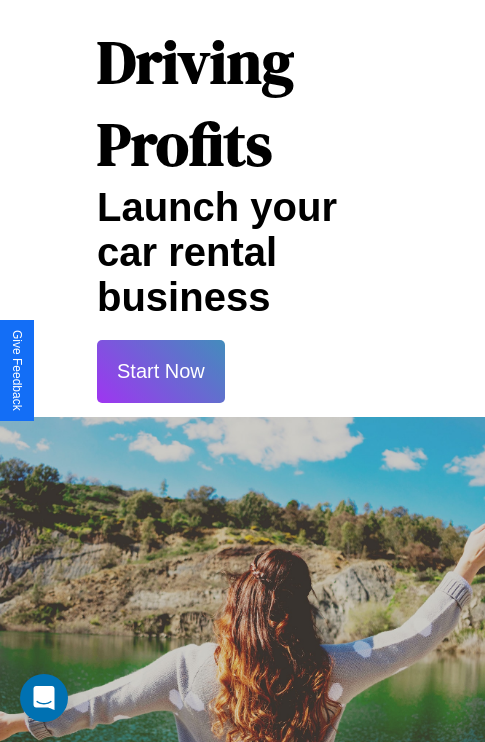 click on "Start Now" at bounding box center [161, 371] 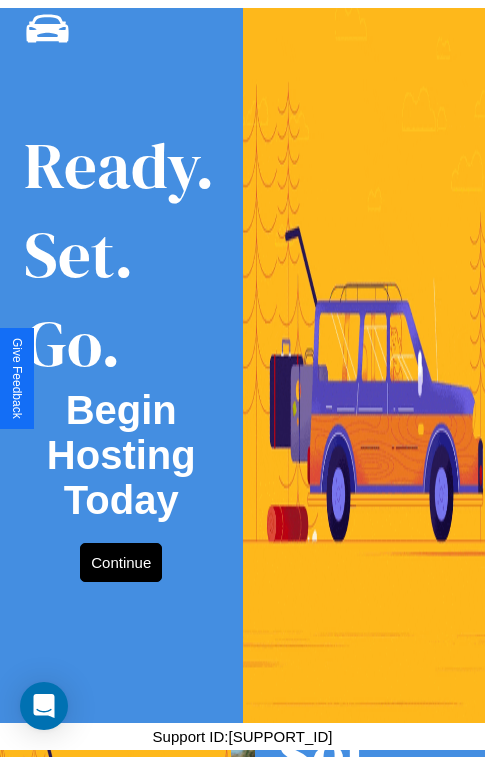 scroll, scrollTop: 0, scrollLeft: 0, axis: both 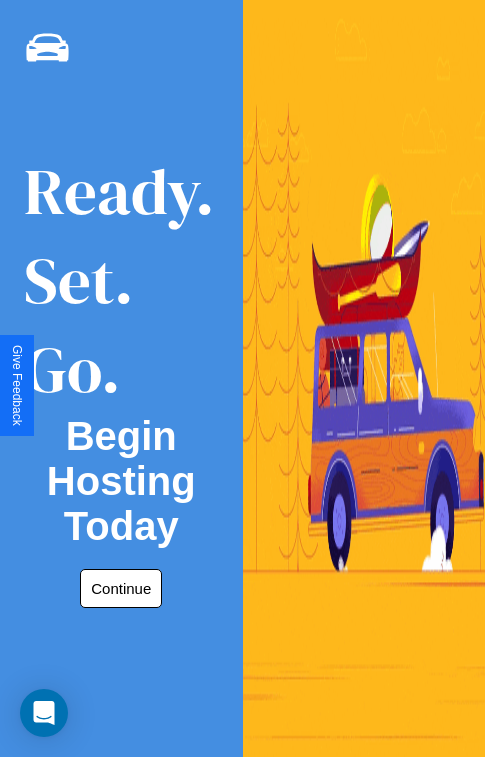 click on "Continue" at bounding box center (121, 588) 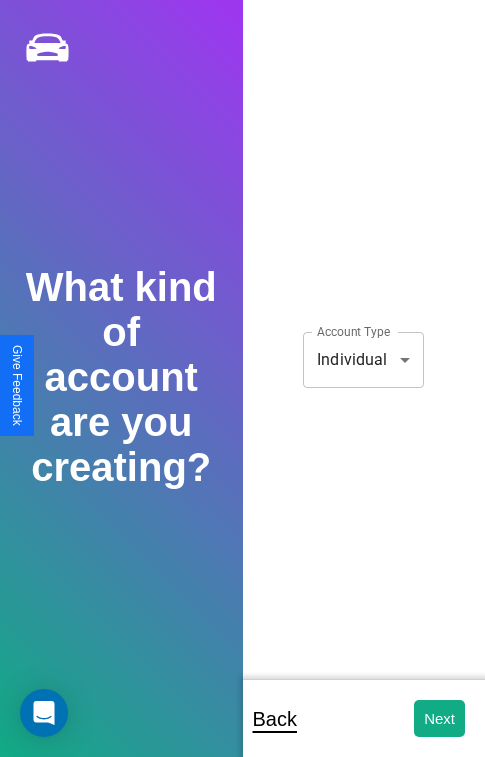 click on "**********" at bounding box center (242, 392) 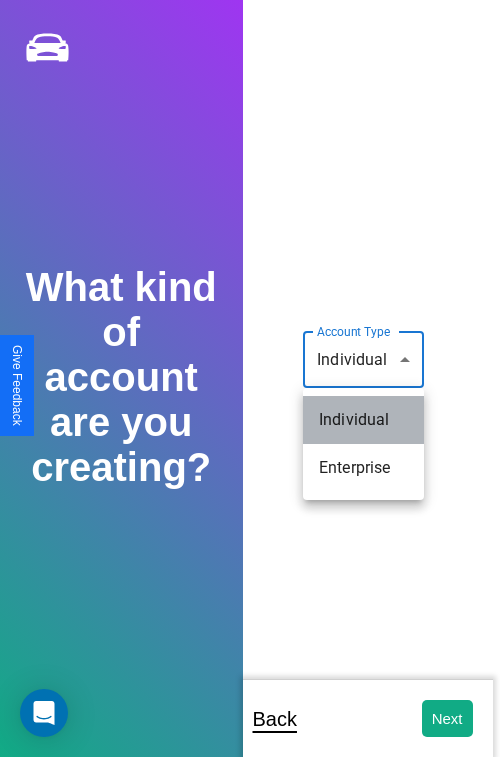 click on "Individual" at bounding box center [363, 420] 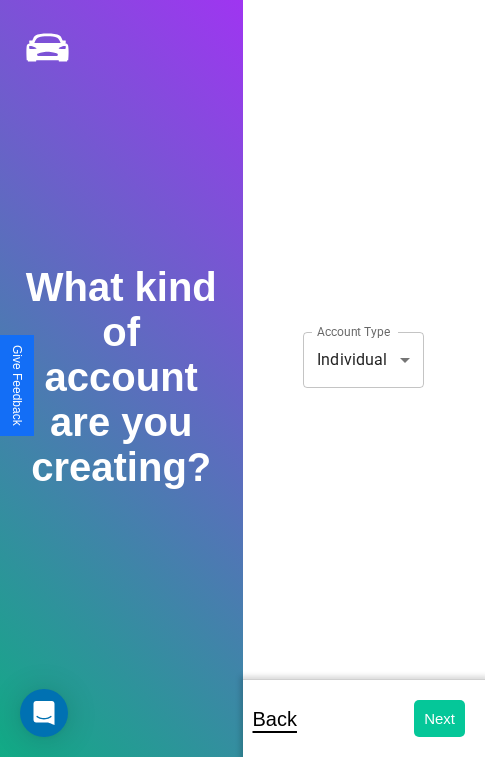 click on "Next" at bounding box center (439, 718) 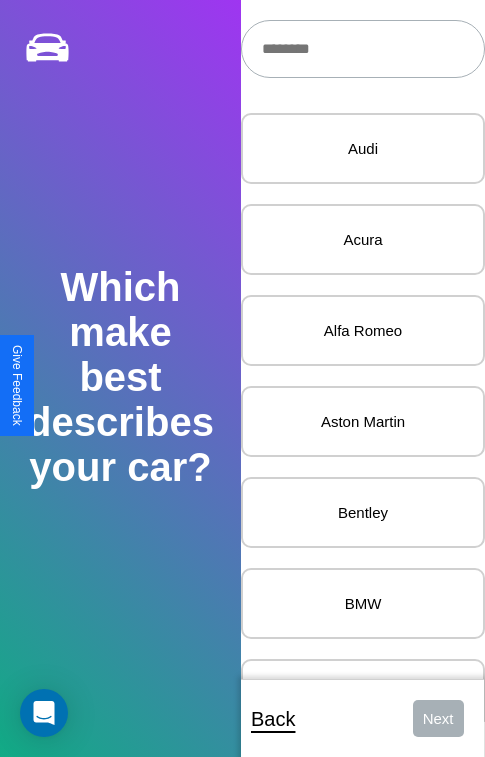 scroll, scrollTop: 27, scrollLeft: 0, axis: vertical 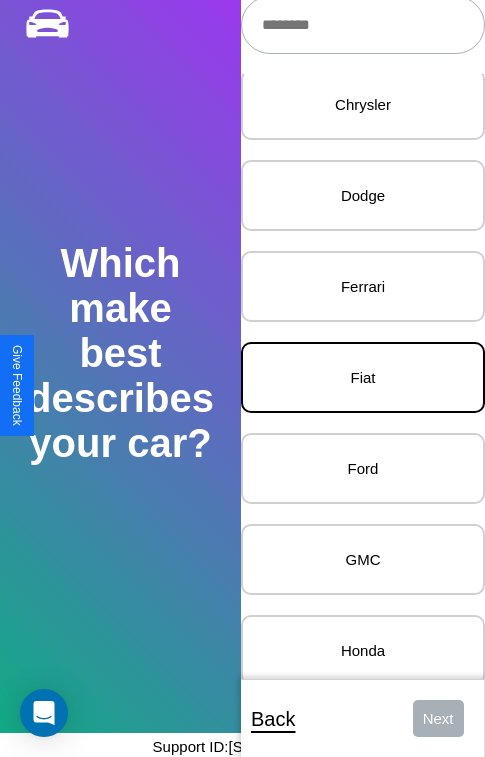 click on "Fiat" at bounding box center [363, 377] 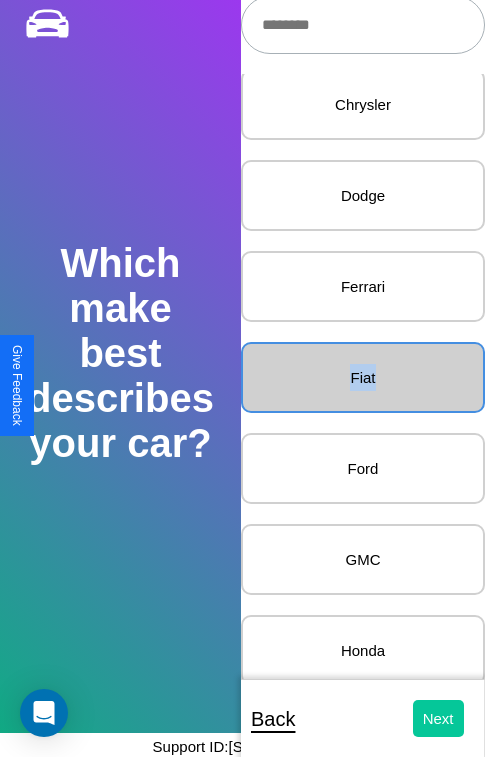 click on "Next" at bounding box center [438, 718] 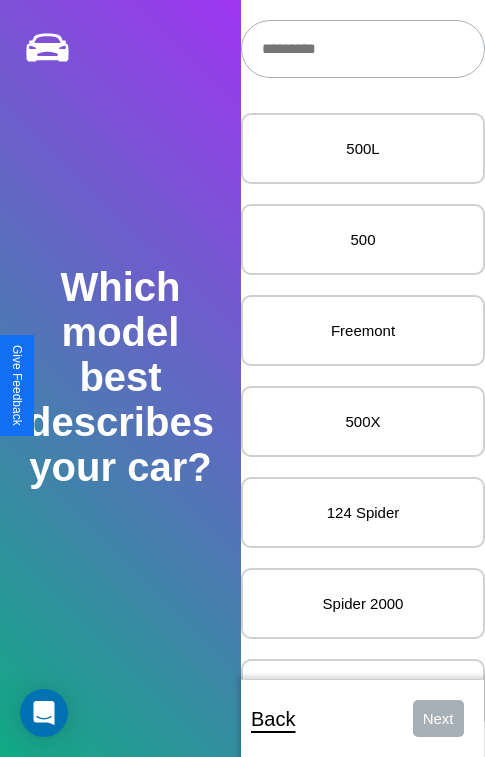 scroll, scrollTop: 27, scrollLeft: 0, axis: vertical 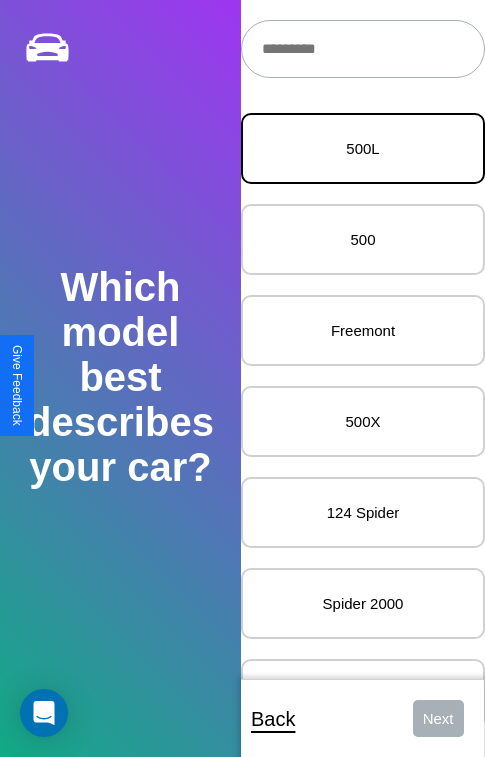 click on "500L" at bounding box center [363, 148] 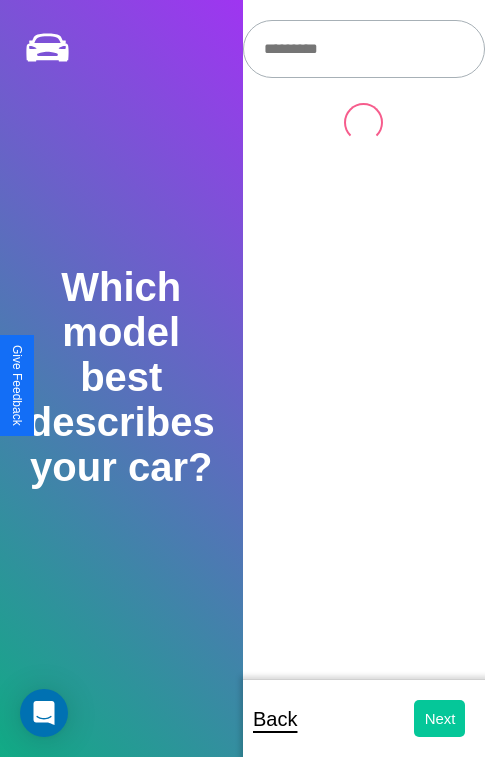 click on "Next" at bounding box center (439, 718) 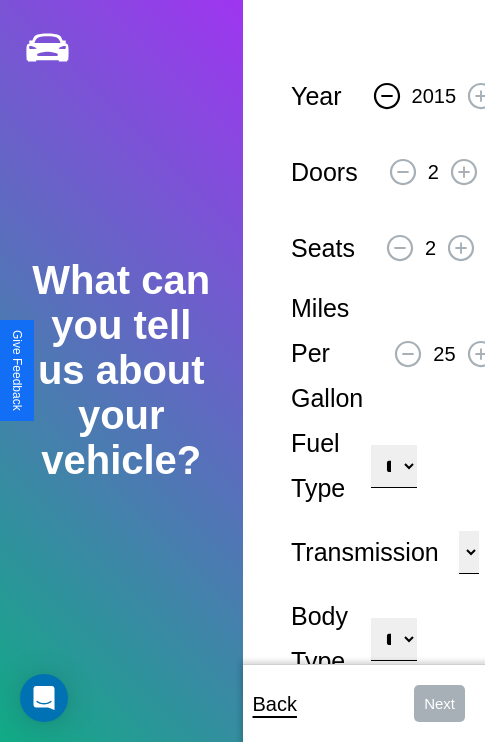 click 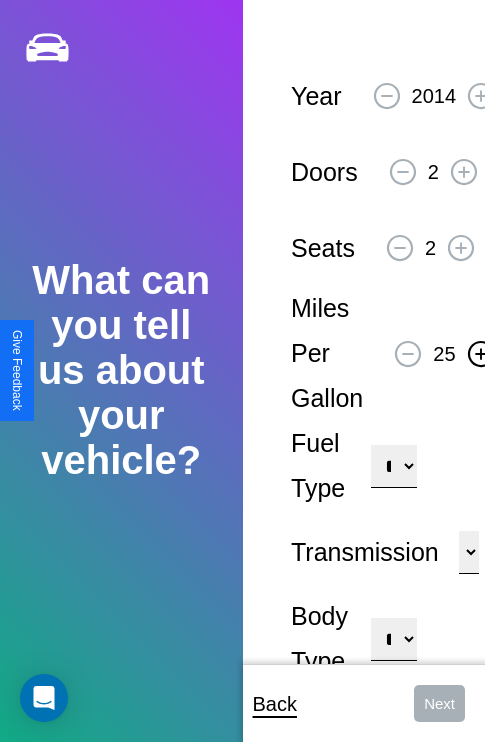 click 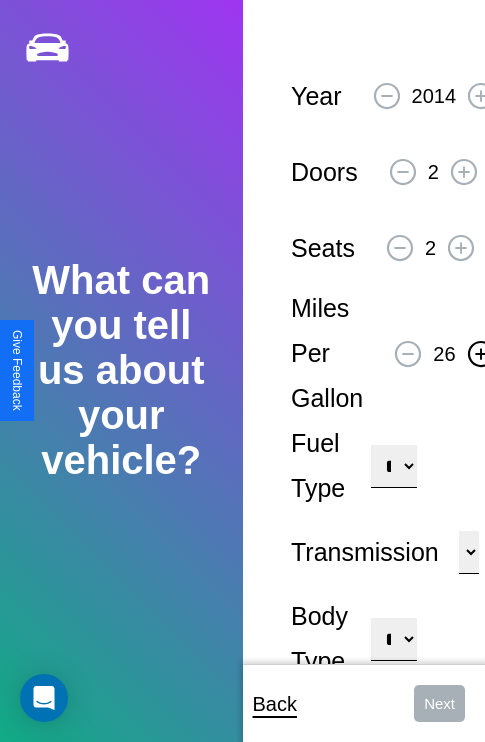 click 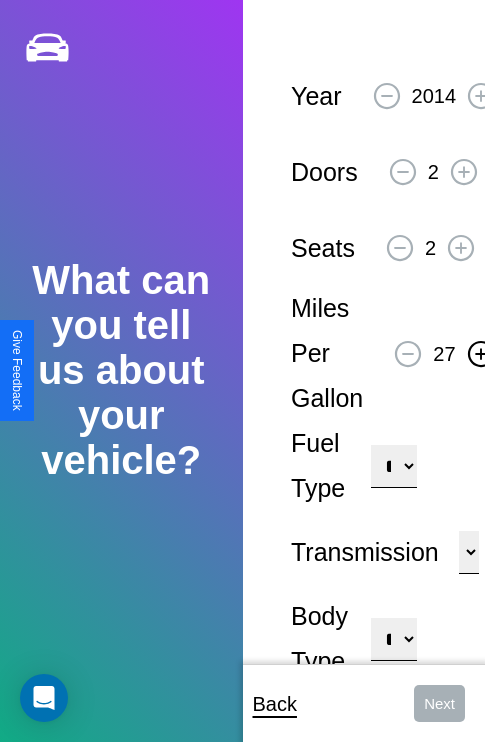 click 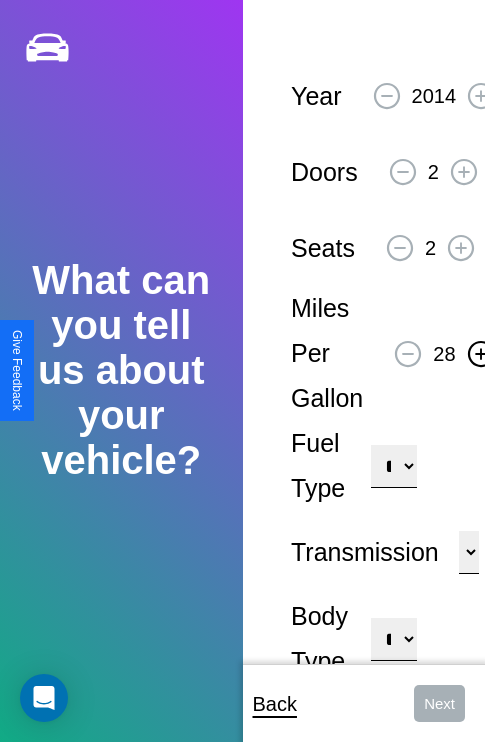 click 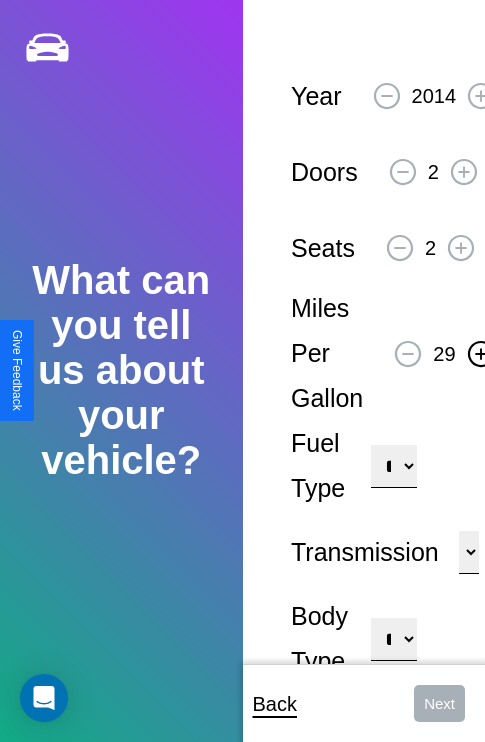click 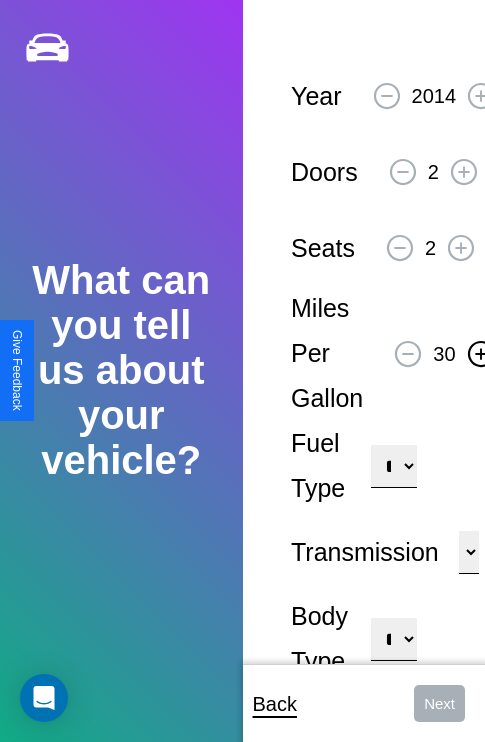 click 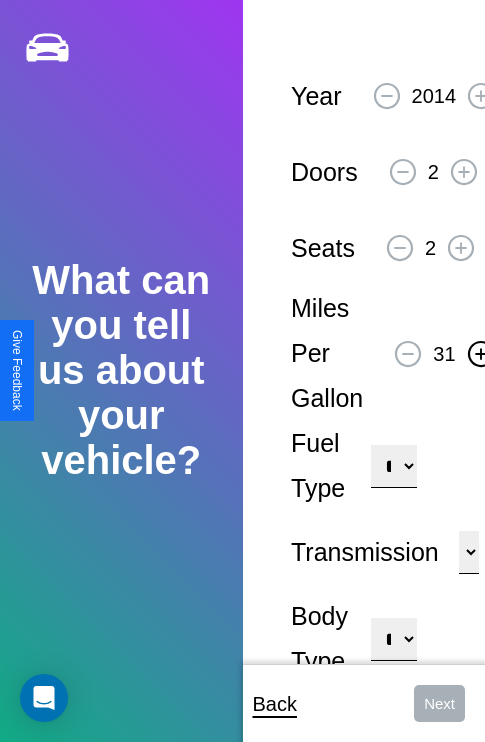 click 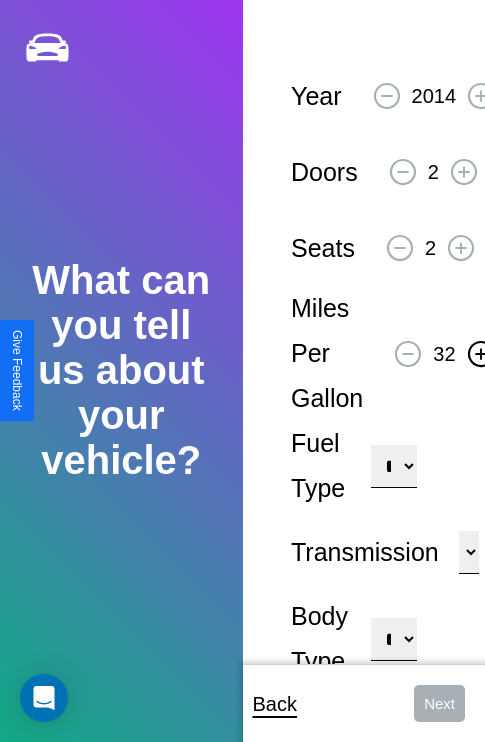 click 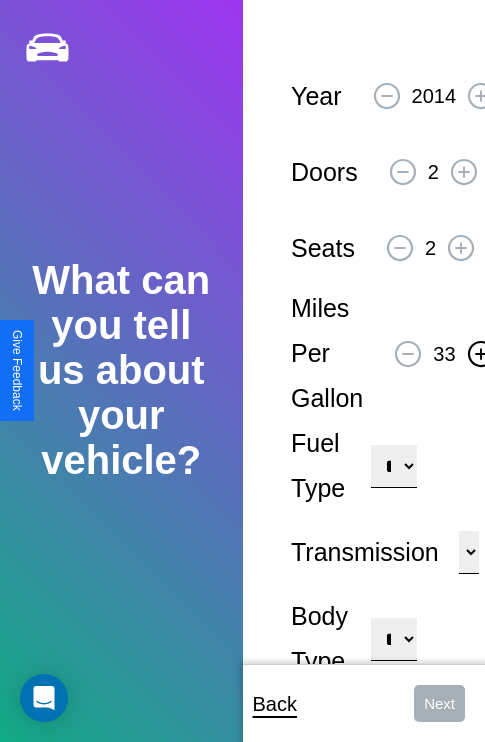 click 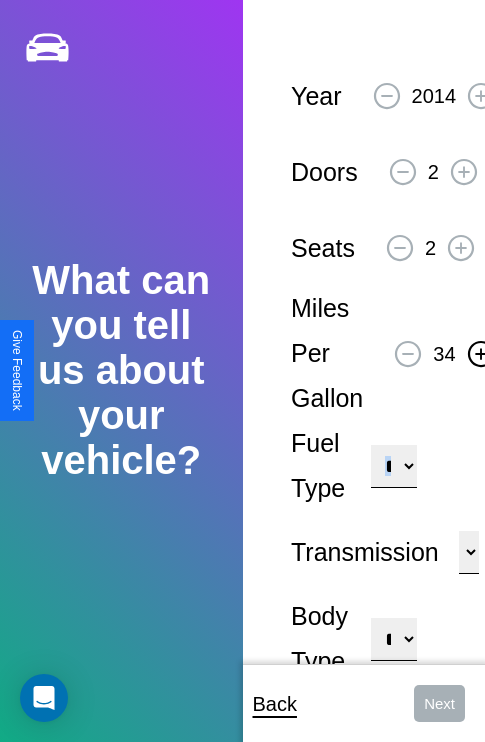 click on "**********" at bounding box center (393, 466) 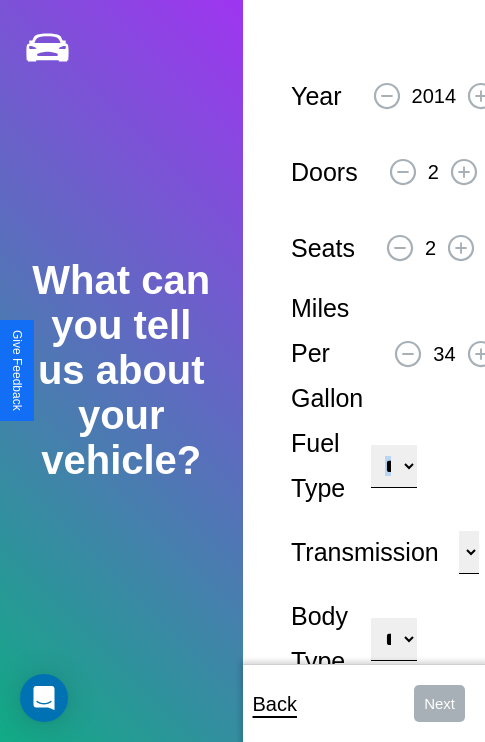 select on "******" 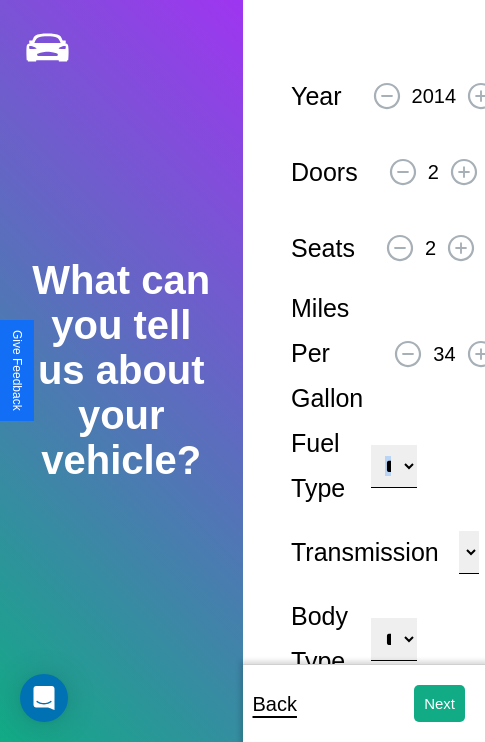 click on "**********" at bounding box center [393, 639] 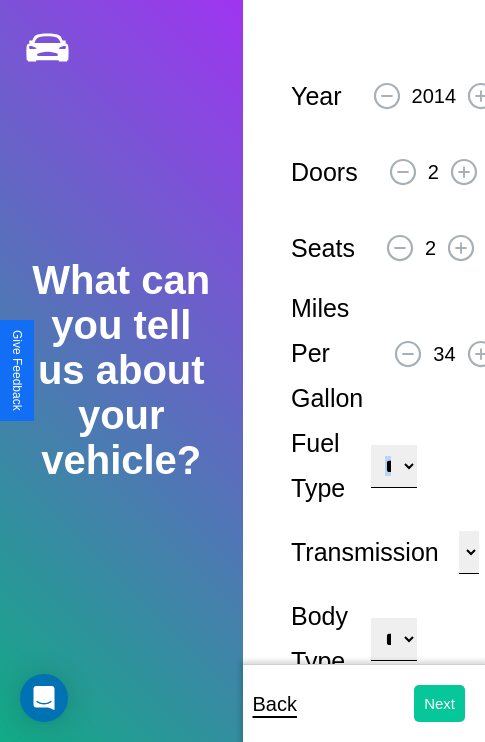 click on "Next" at bounding box center [439, 703] 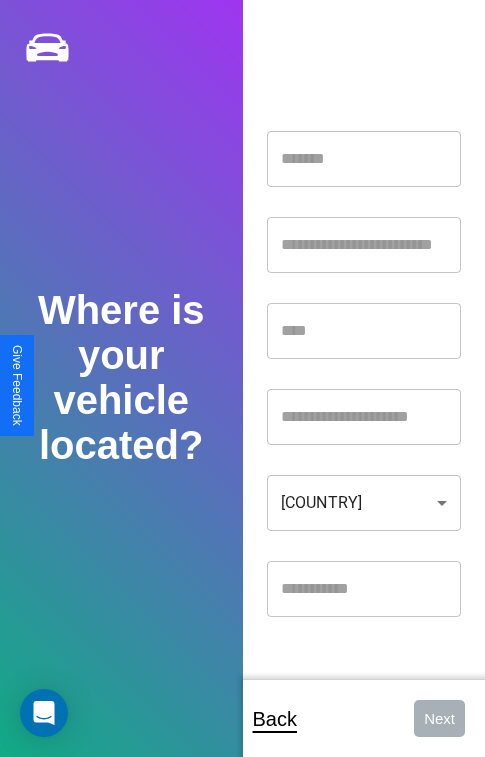 click at bounding box center (364, 159) 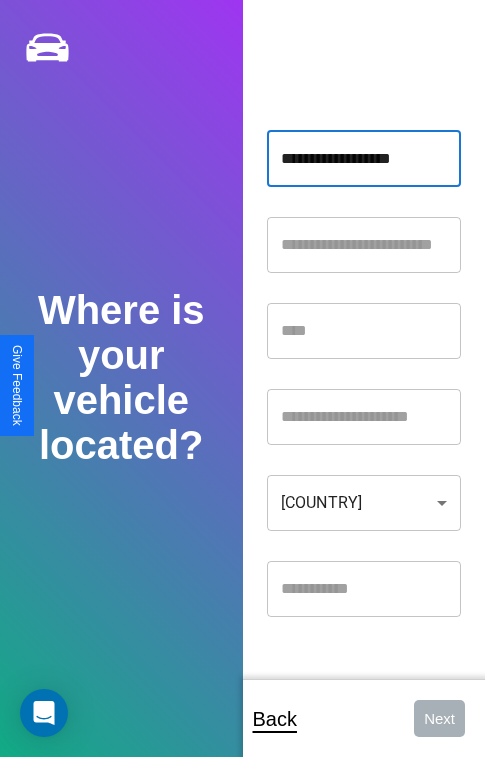 type on "**********" 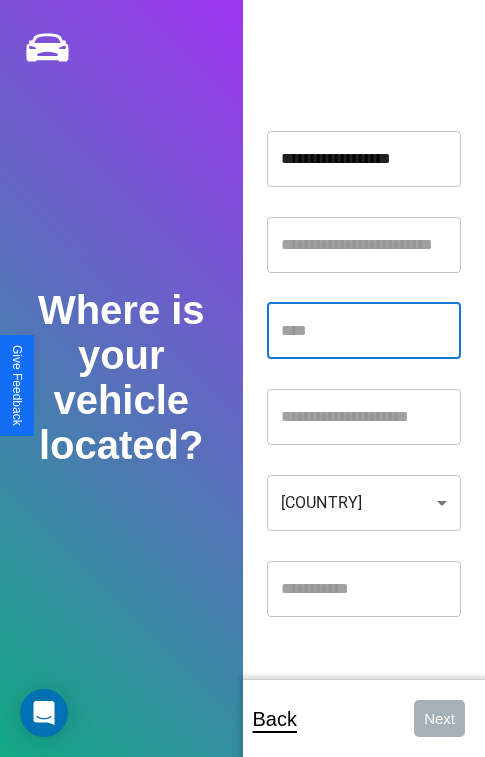 click at bounding box center (364, 331) 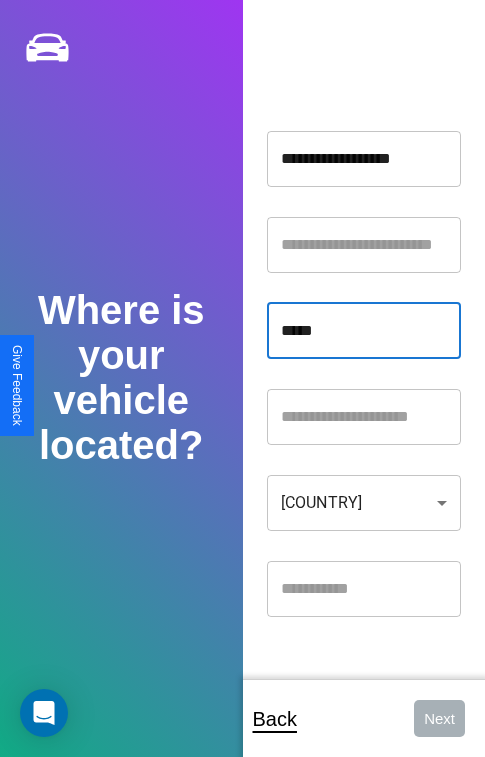 type on "*****" 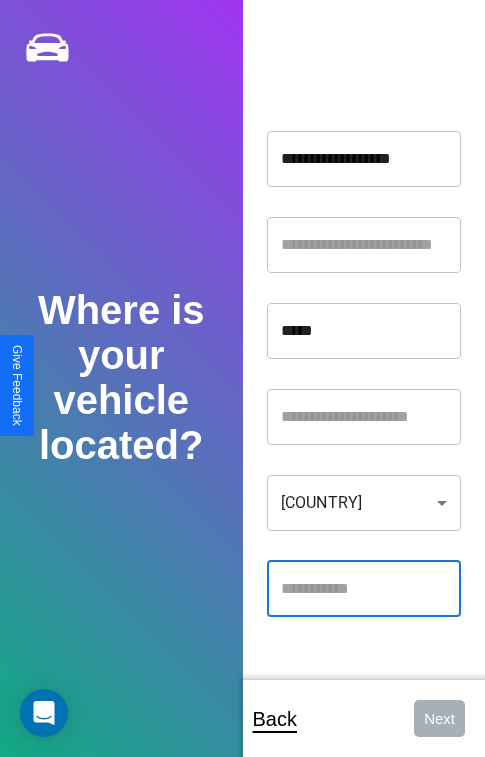 click at bounding box center [364, 589] 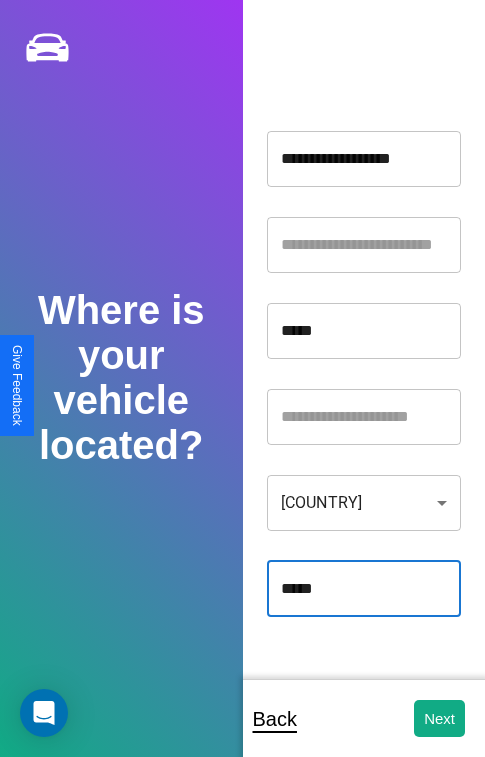 type on "*****" 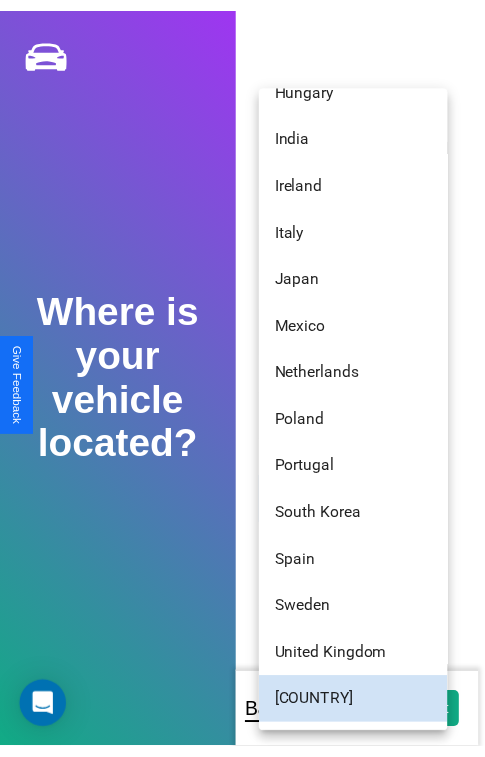 scroll, scrollTop: 296, scrollLeft: 0, axis: vertical 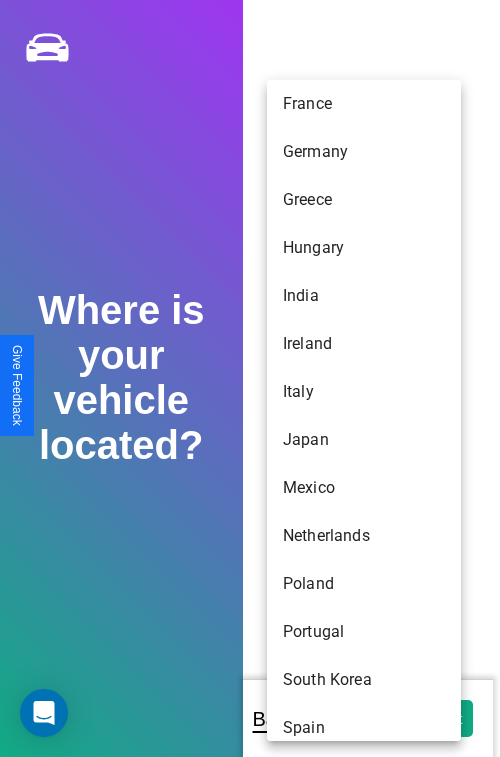 click on "France" at bounding box center (364, 104) 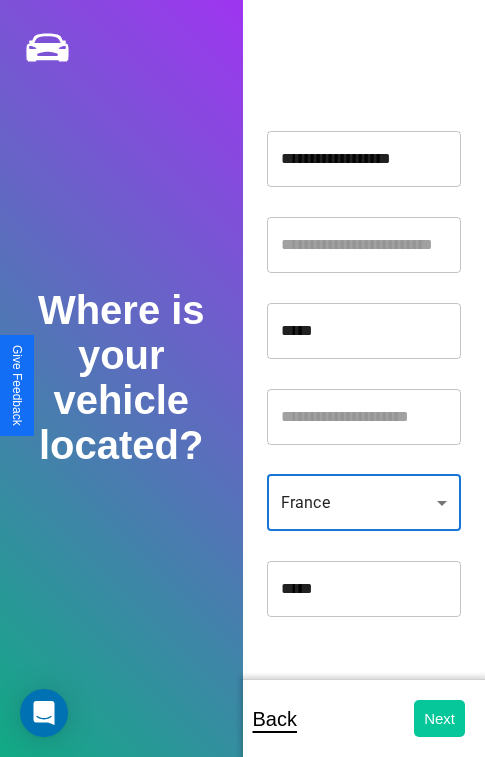 click on "Next" at bounding box center (439, 718) 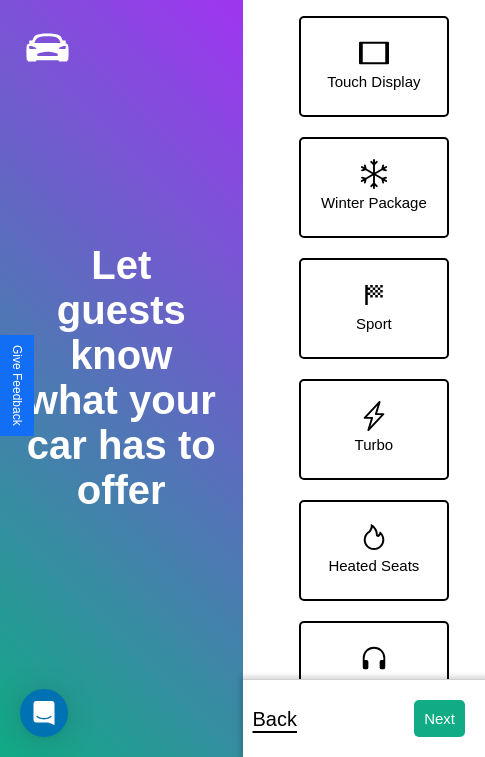 scroll, scrollTop: 128, scrollLeft: 0, axis: vertical 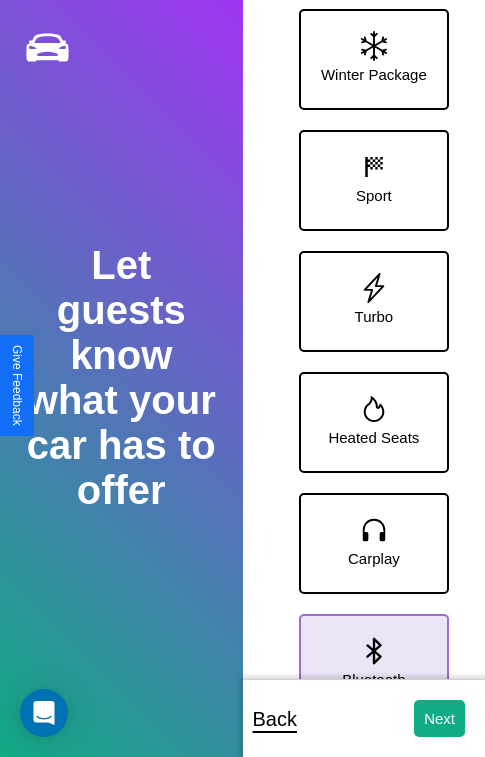 click 